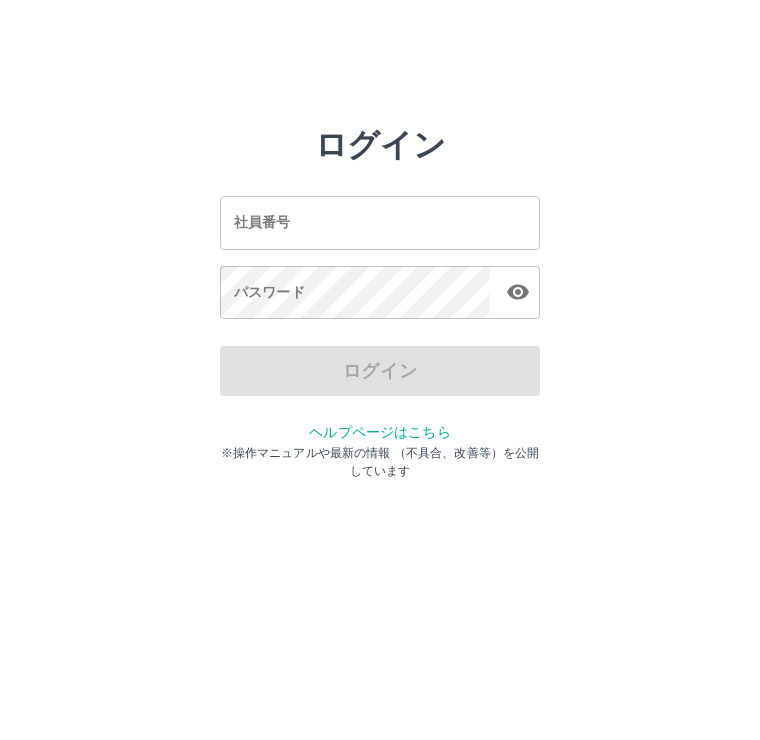 scroll, scrollTop: 0, scrollLeft: 0, axis: both 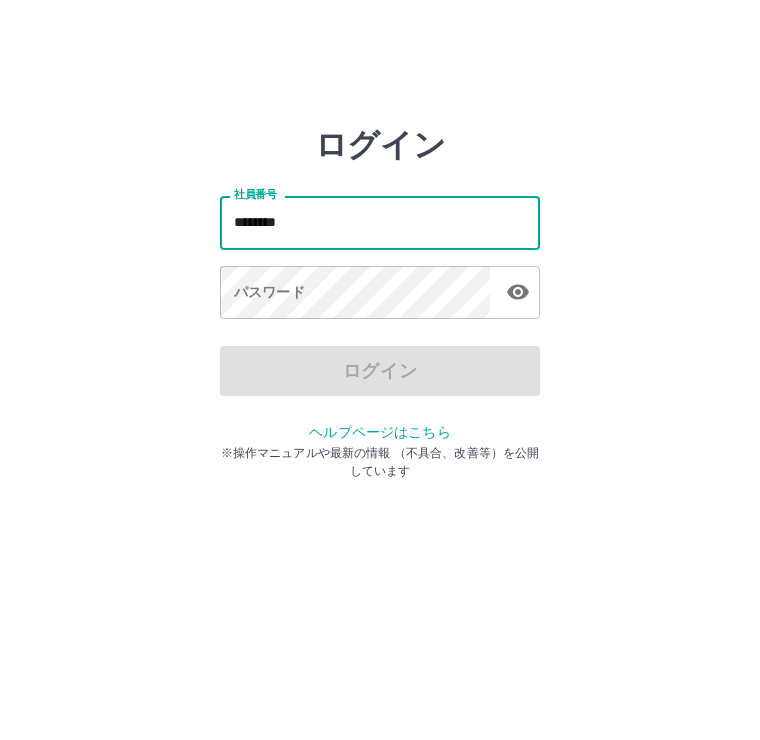 type on "*******" 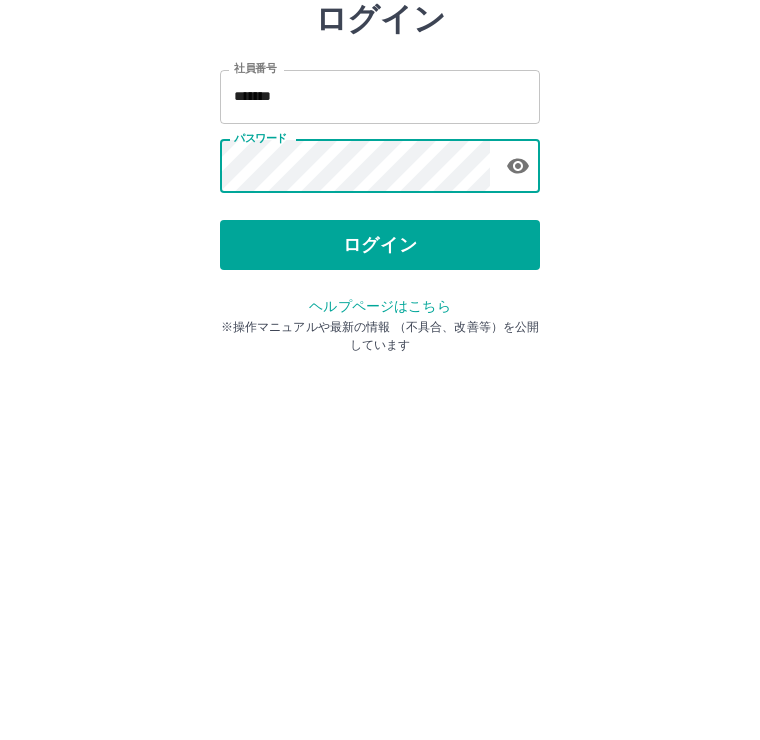 click on "ログイン" at bounding box center (380, 371) 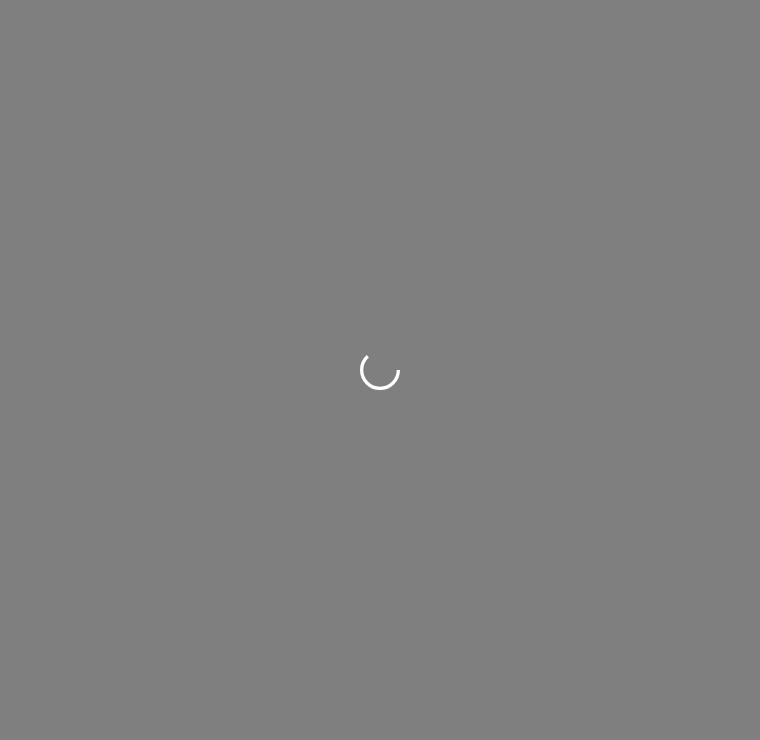 scroll, scrollTop: 0, scrollLeft: 0, axis: both 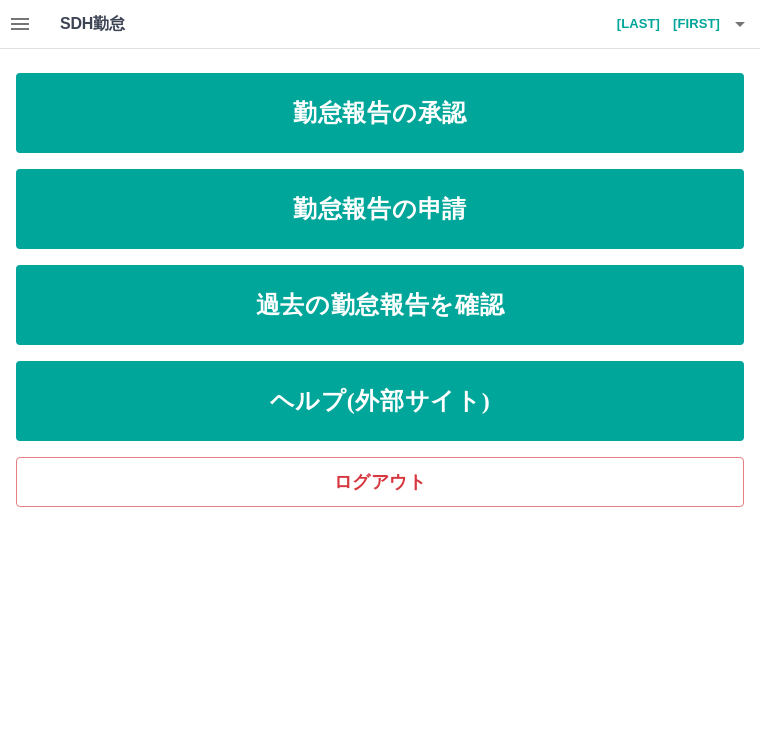 click on "勤怠報告の申請" at bounding box center [380, 209] 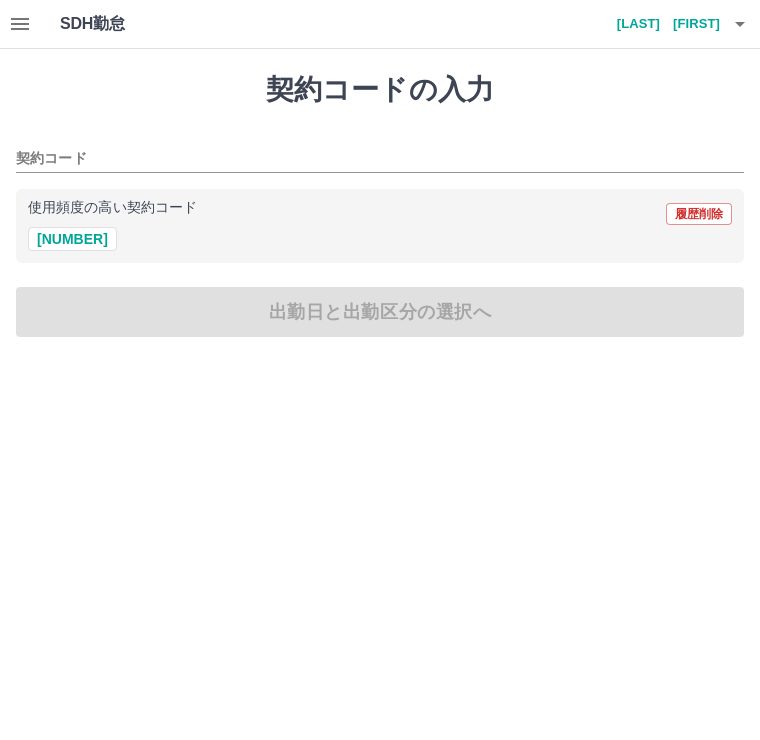 click on "[NUMBER]" at bounding box center (72, 239) 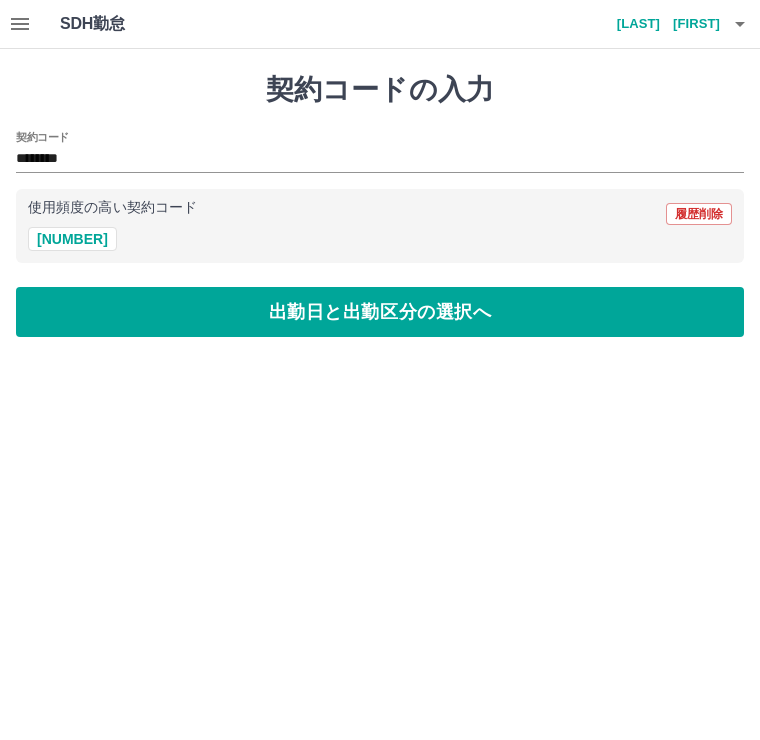 click on "出勤日と出勤区分の選択へ" at bounding box center [380, 312] 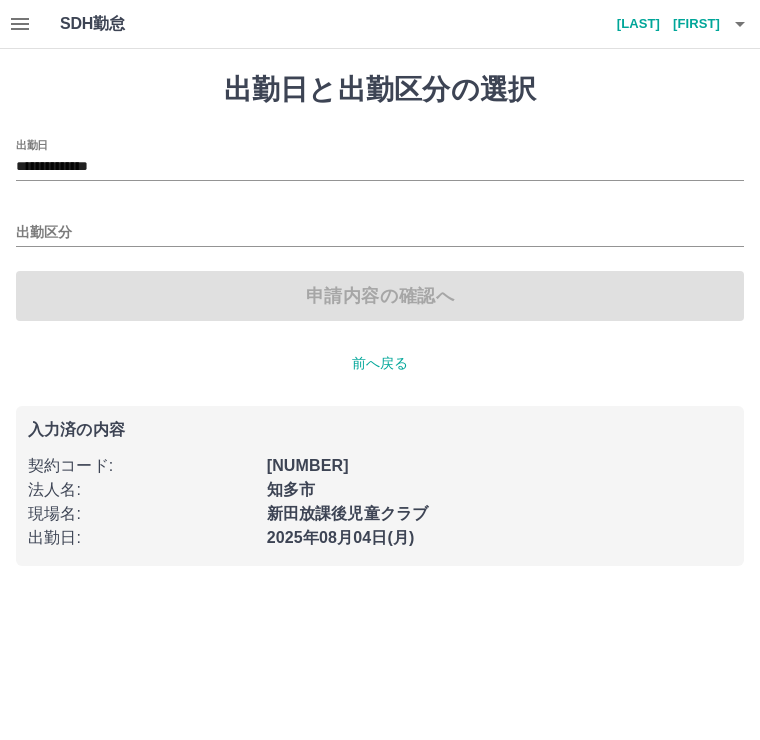 click on "出勤区分" at bounding box center [380, 233] 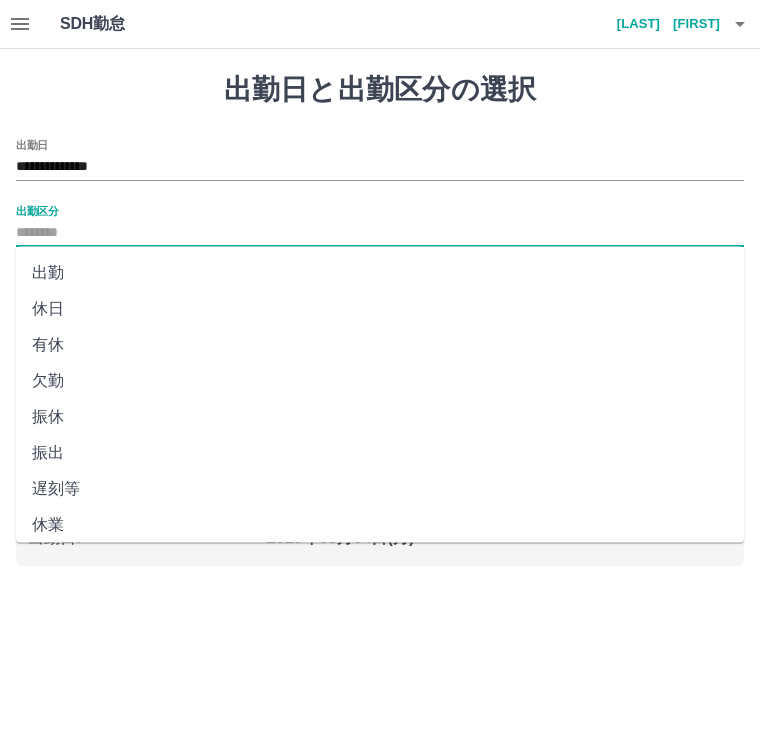 click on "出勤" at bounding box center [380, 273] 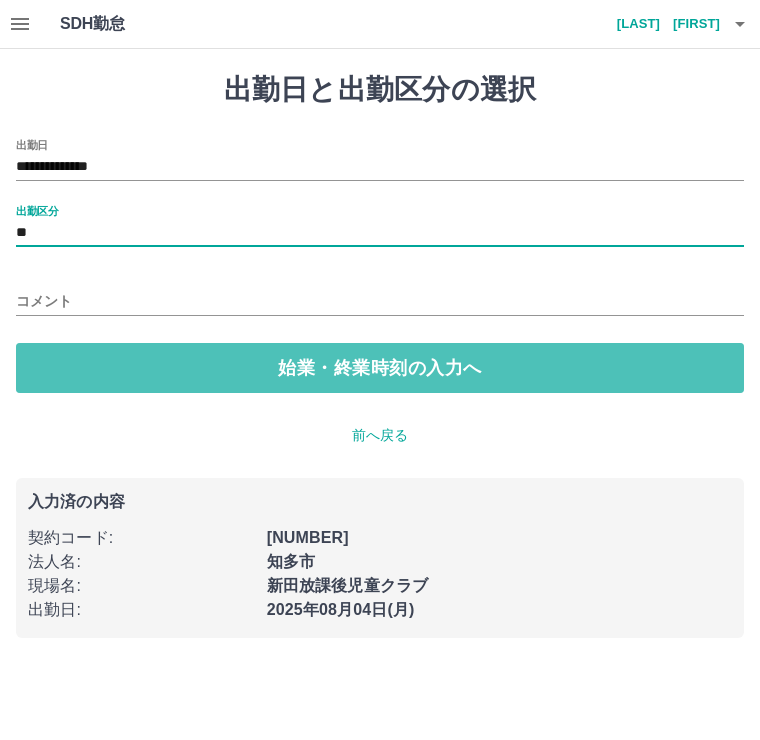 click on "始業・終業時刻の入力へ" at bounding box center (380, 368) 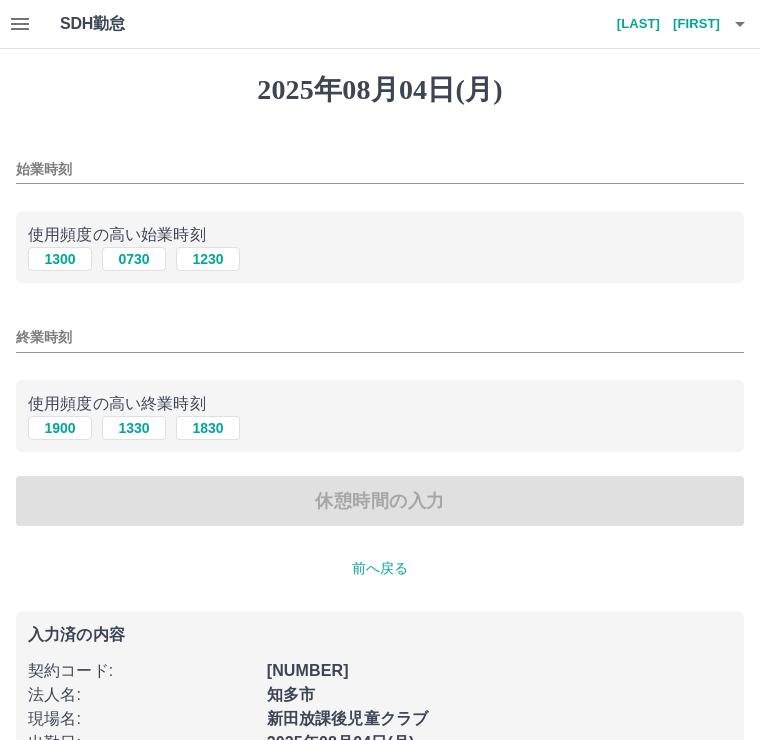 click on "1300" at bounding box center (60, 259) 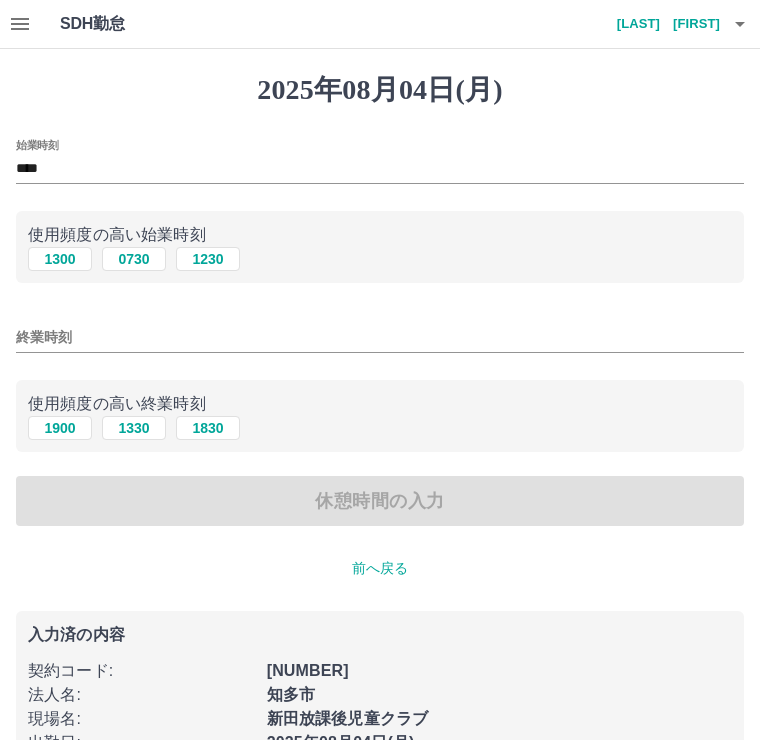 click on "1900" at bounding box center (60, 428) 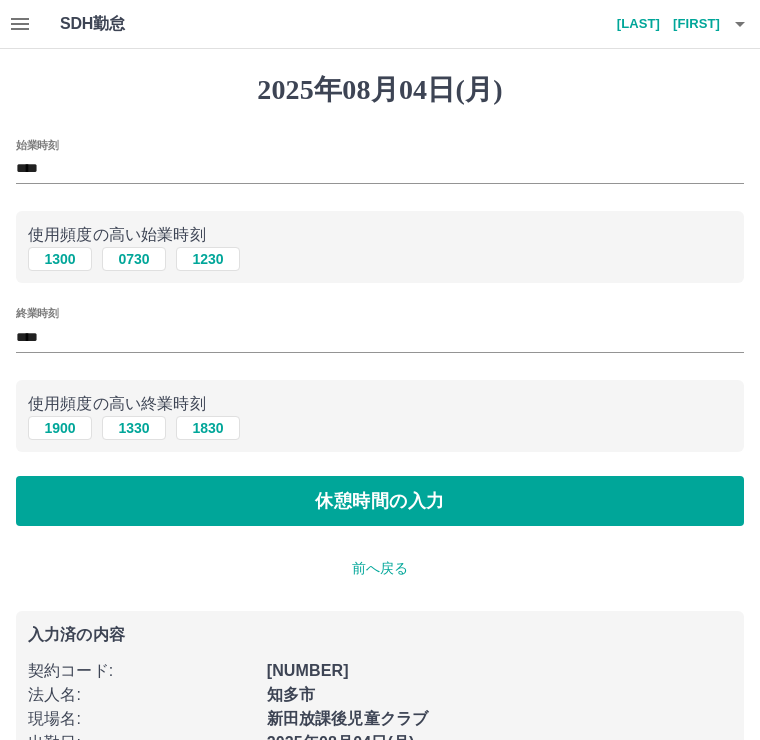 click on "休憩時間の入力" at bounding box center (380, 501) 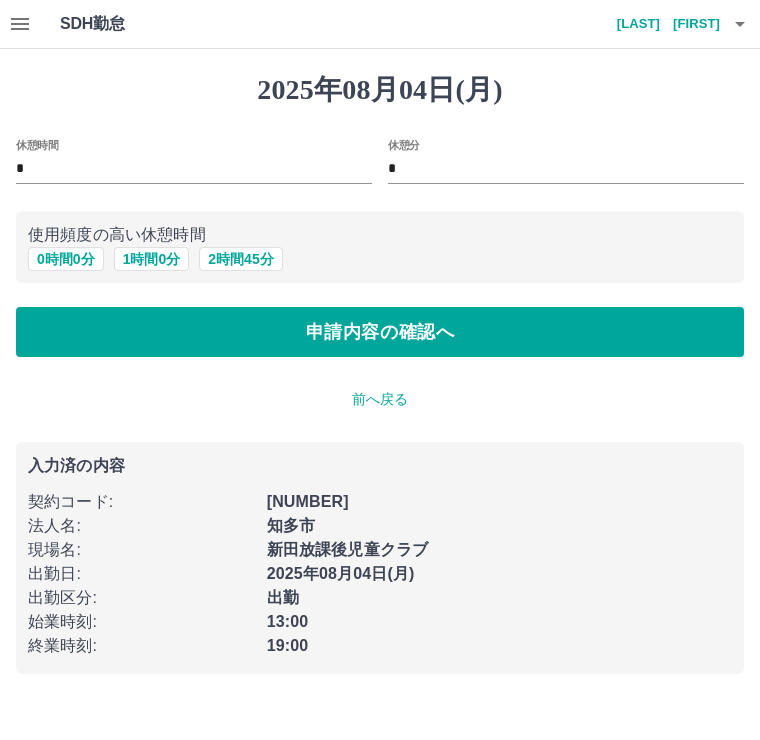 click on "前へ戻る" at bounding box center (380, 399) 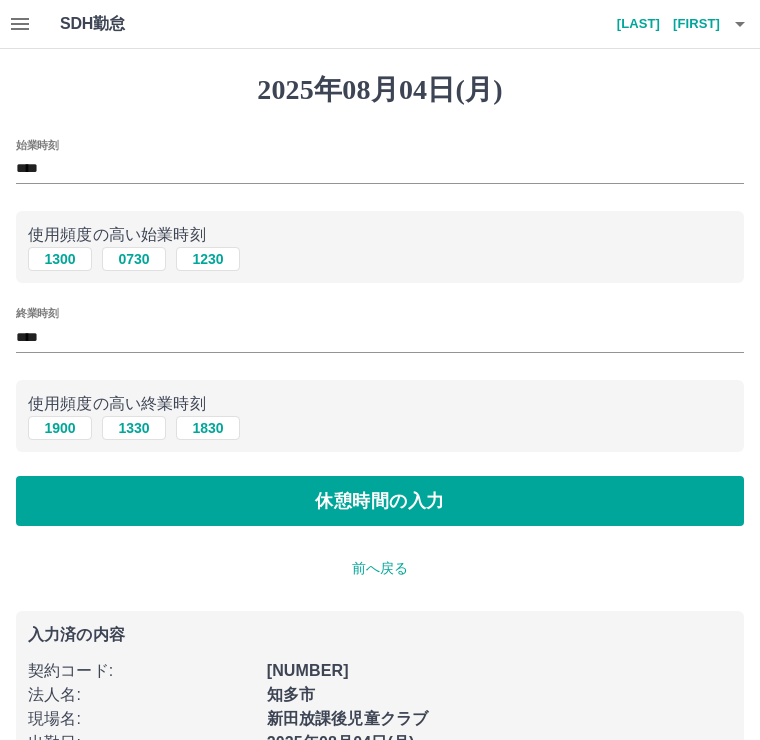 click on "0730" at bounding box center (134, 259) 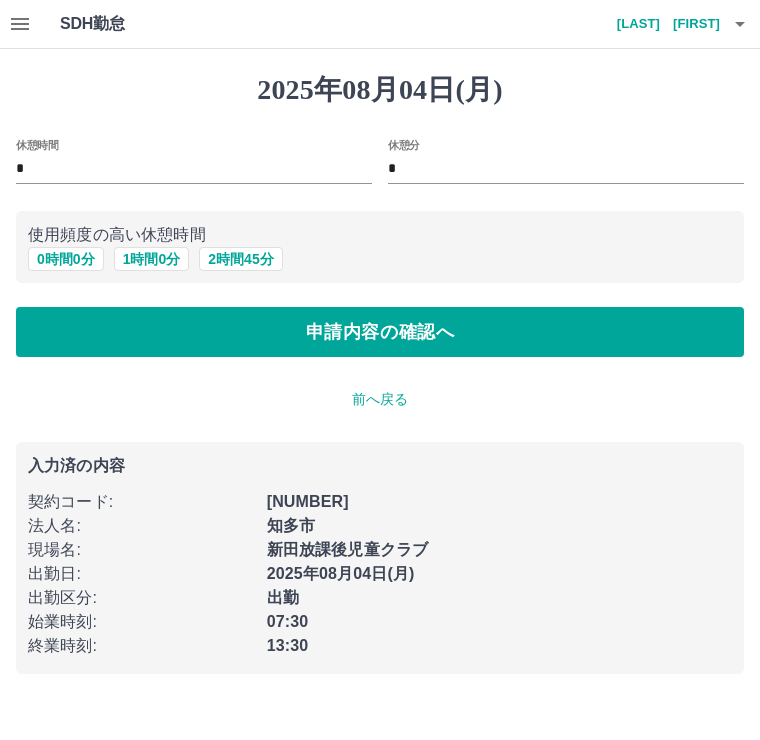 click on "申請内容の確認へ" at bounding box center (380, 332) 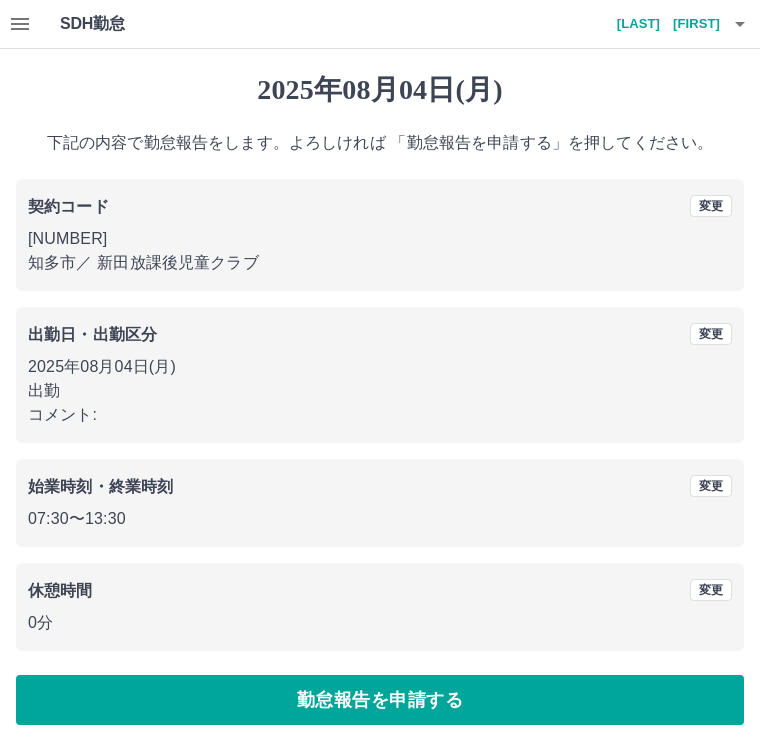 click on "勤怠報告を申請する" at bounding box center [380, 700] 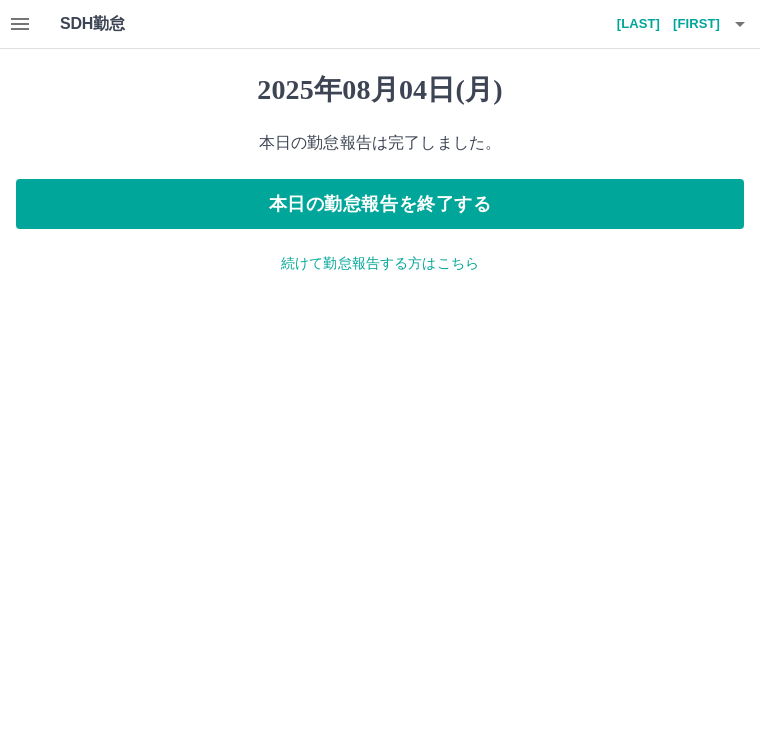 click 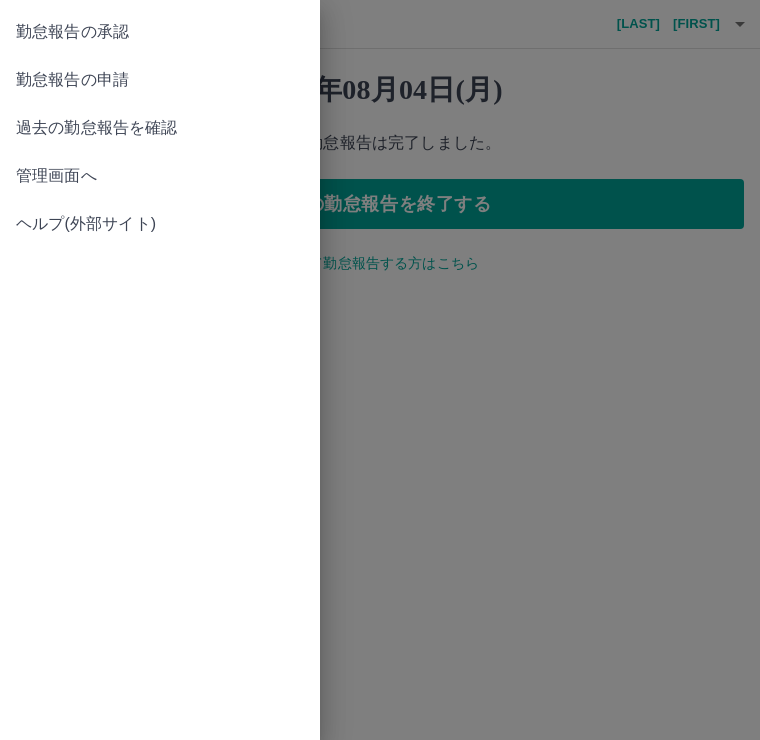 click on "勤怠報告の承認" at bounding box center [160, 32] 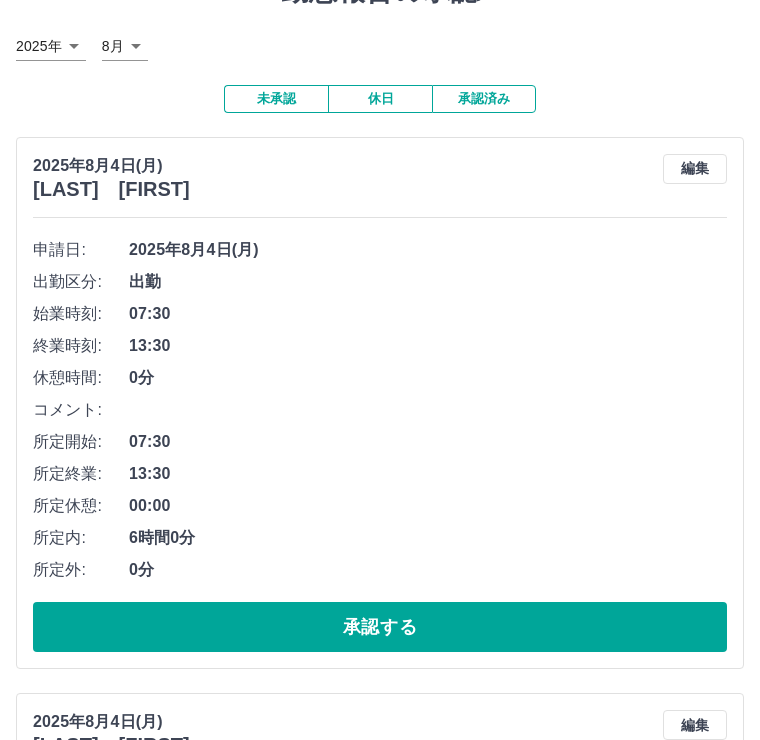 scroll, scrollTop: 0, scrollLeft: 0, axis: both 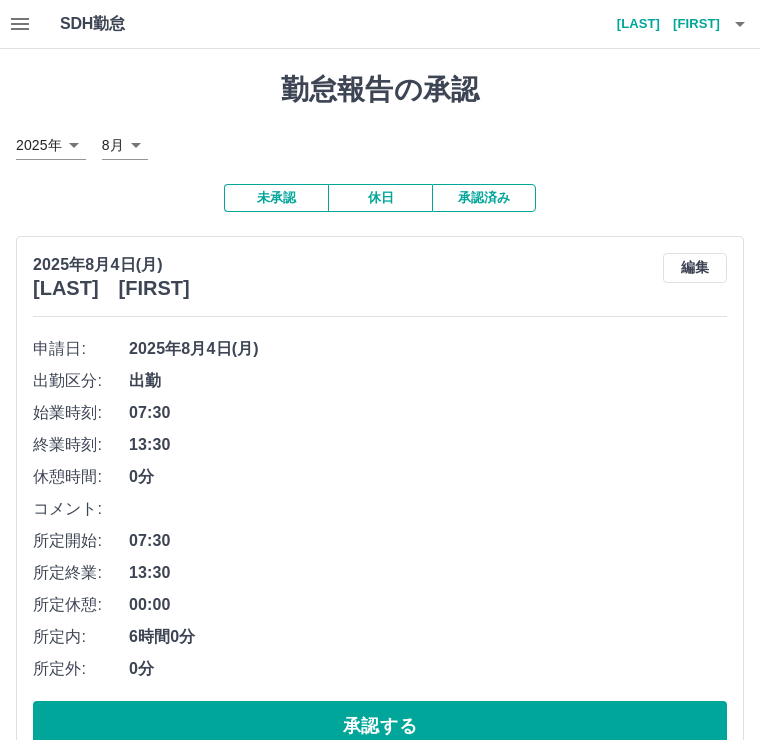 click on "神薗　花穂" at bounding box center [660, 24] 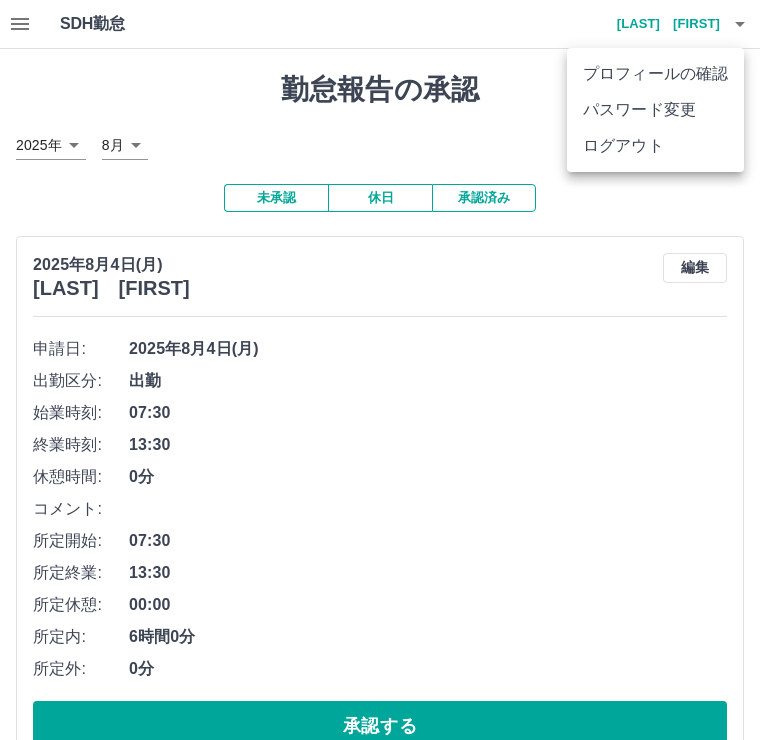 click on "ログアウト" at bounding box center [655, 146] 